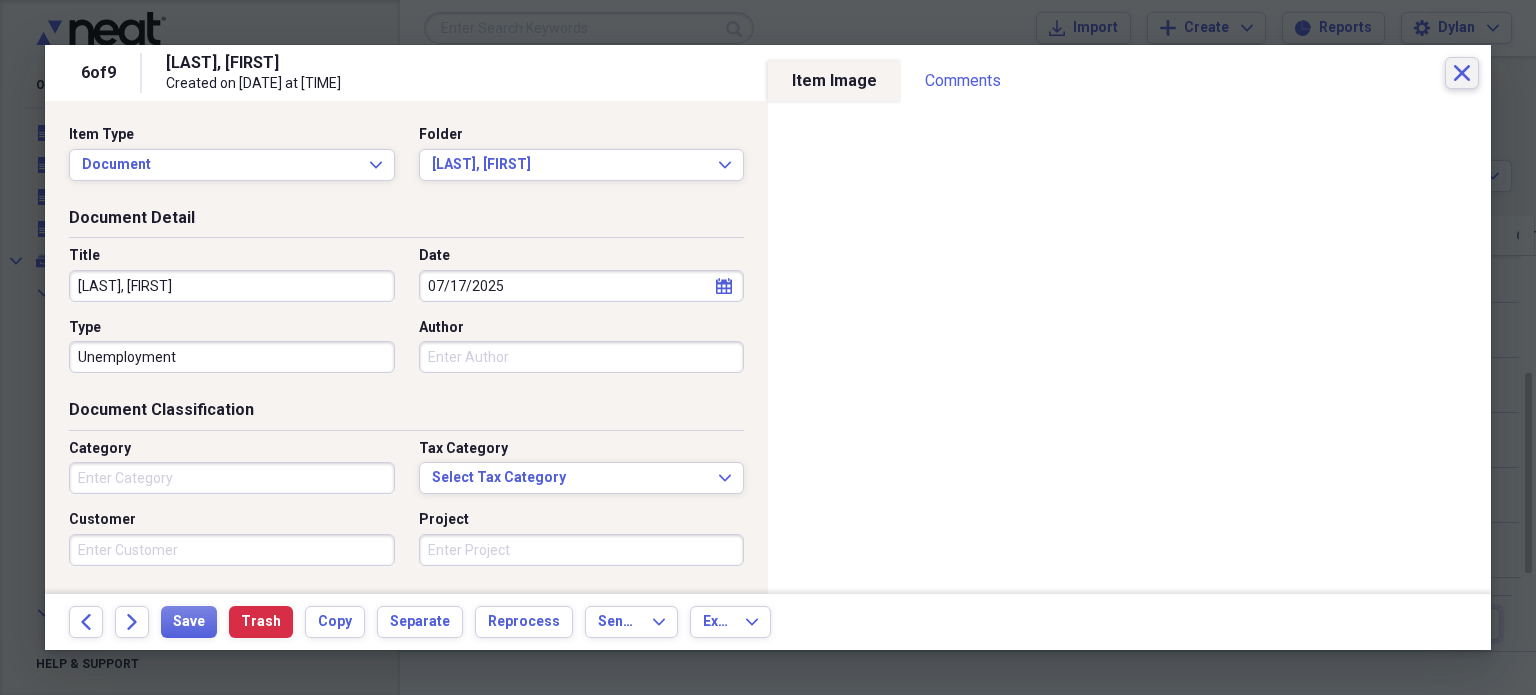 scroll, scrollTop: 0, scrollLeft: 0, axis: both 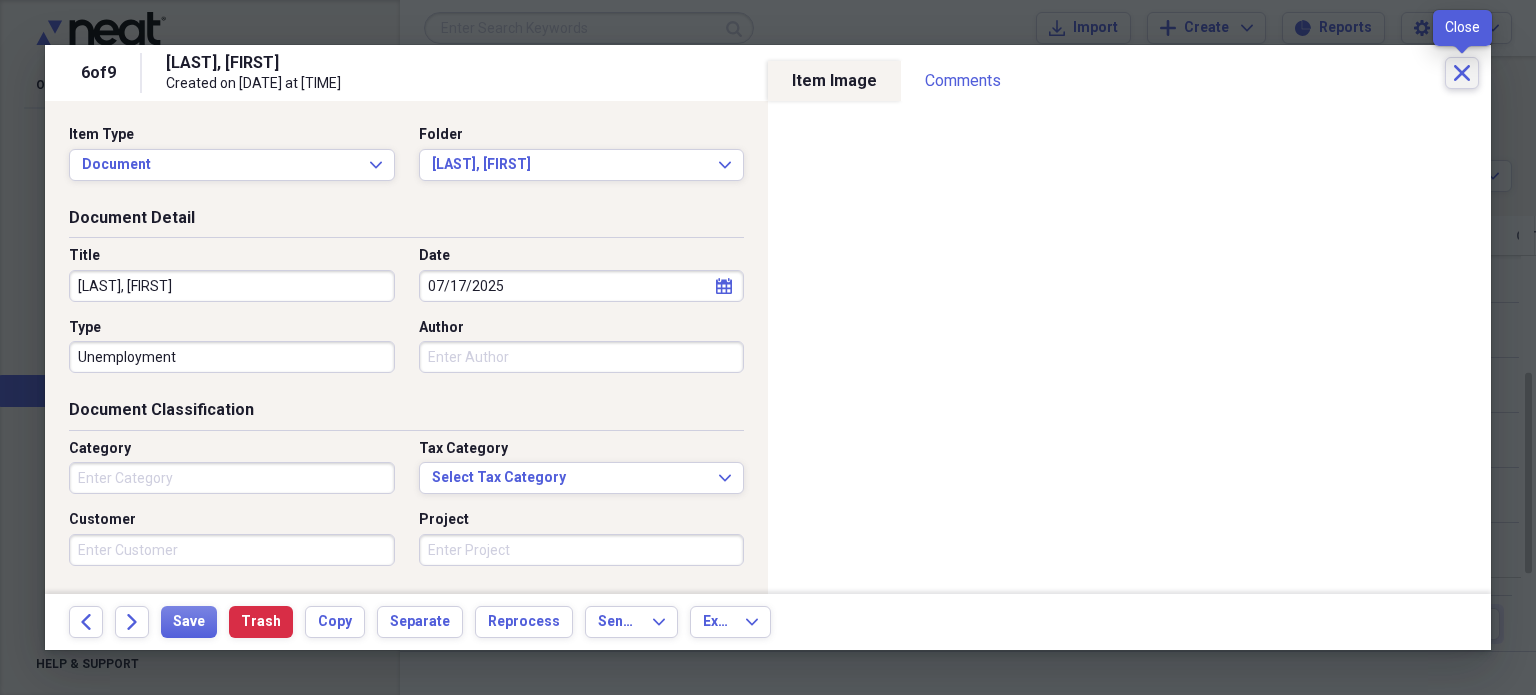 click on "Close" at bounding box center [1462, 73] 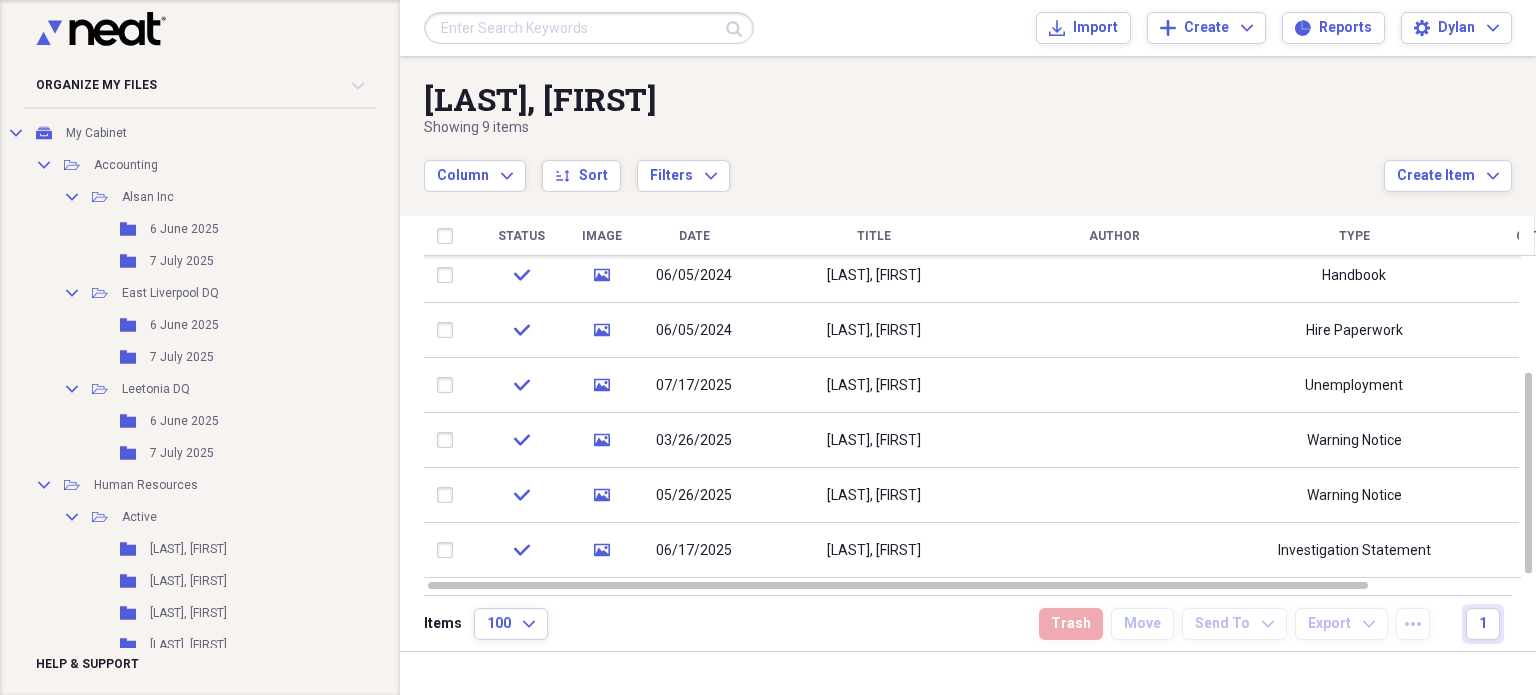scroll, scrollTop: 0, scrollLeft: 0, axis: both 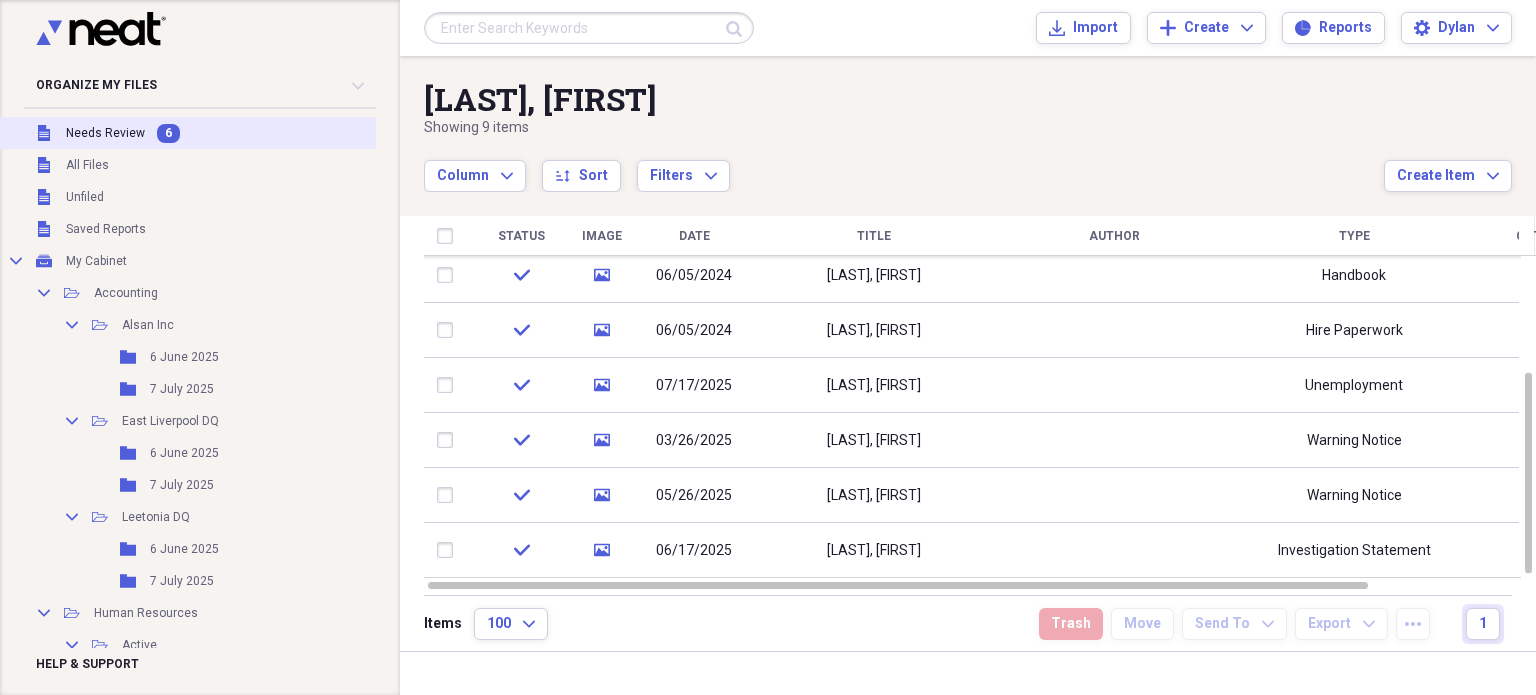 click on "Needs Review" at bounding box center (105, 133) 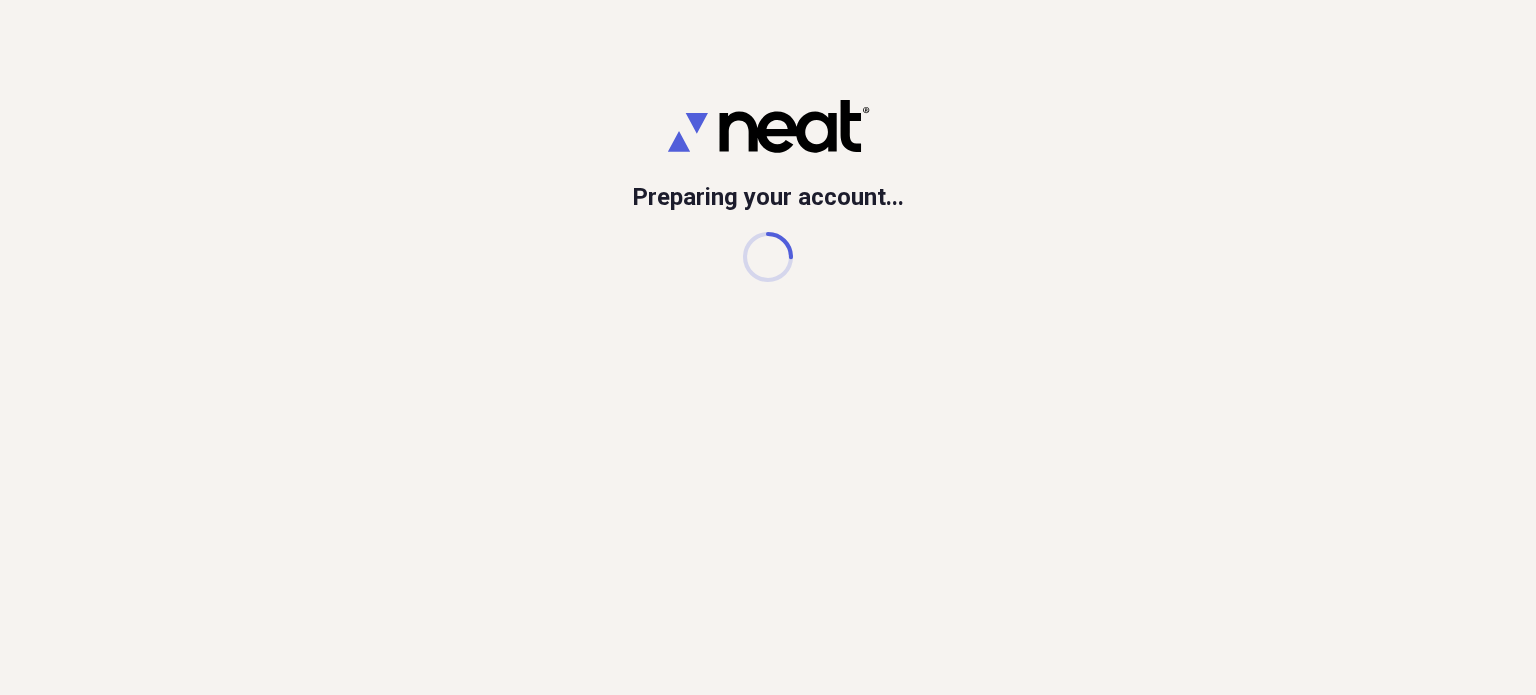 scroll, scrollTop: 0, scrollLeft: 0, axis: both 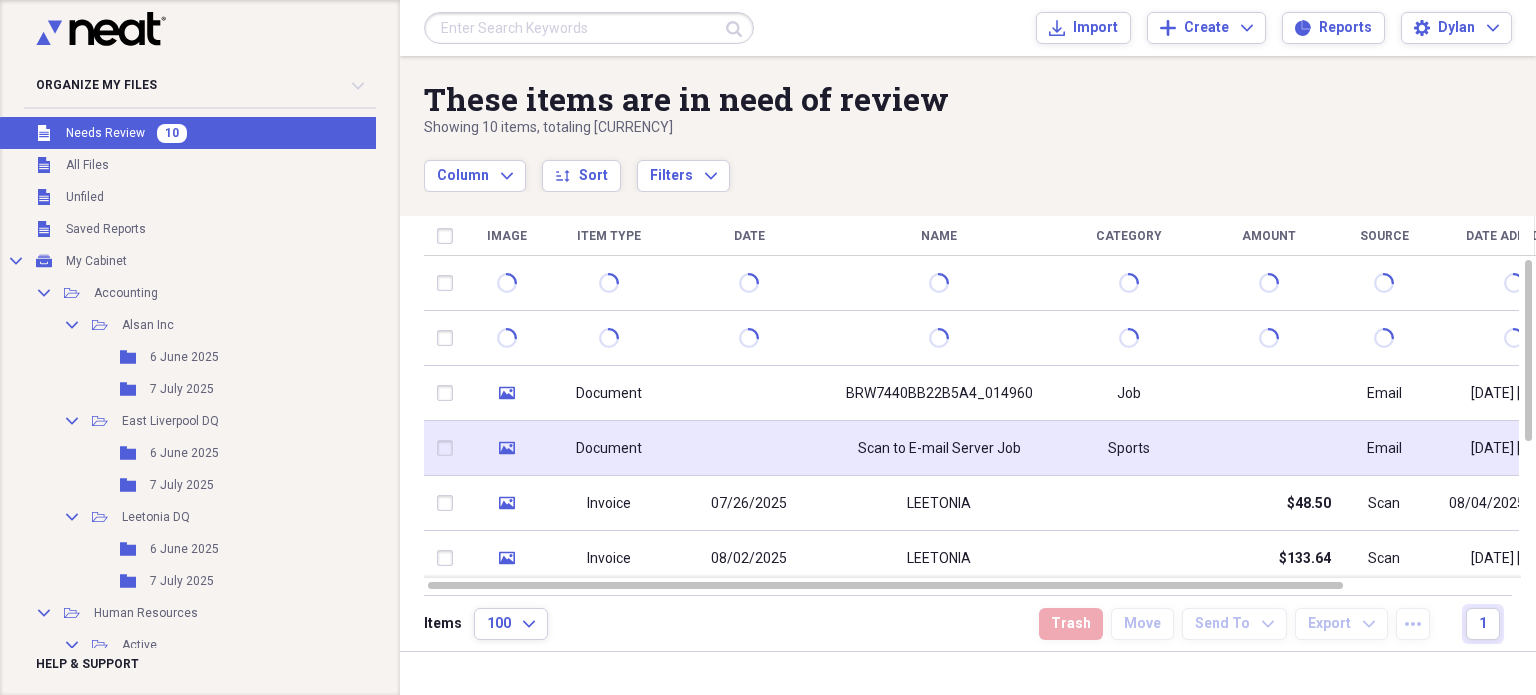 click on "Scan to E-mail Server Job" at bounding box center [939, 448] 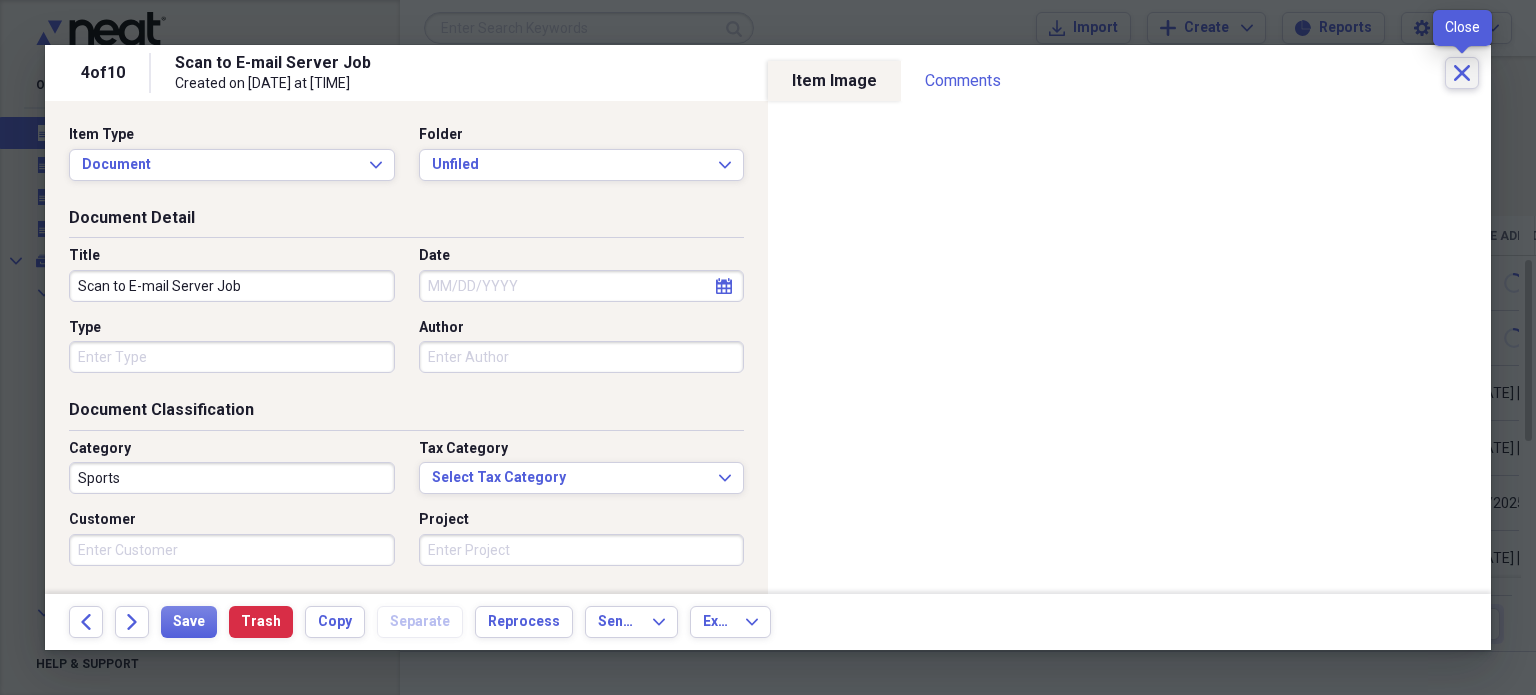 click on "Close" at bounding box center (1462, 73) 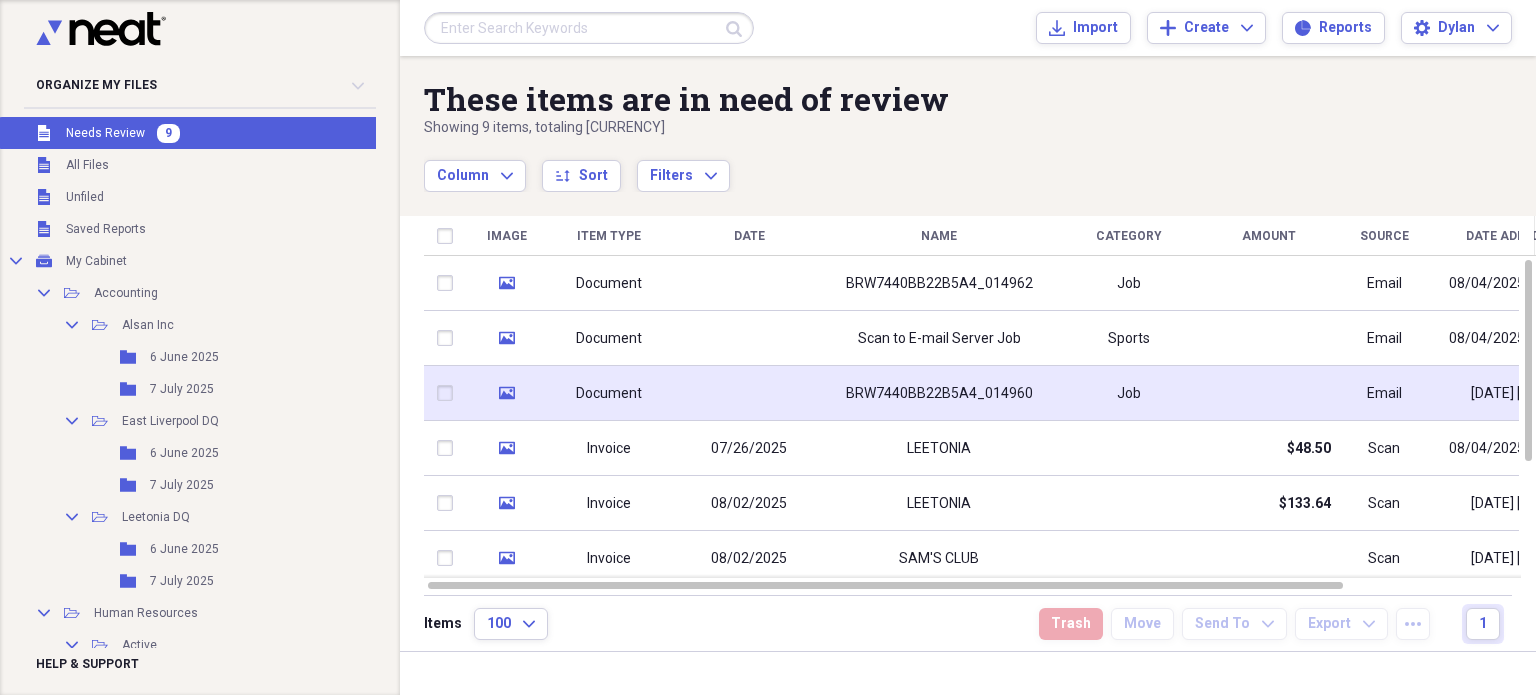click at bounding box center (749, 393) 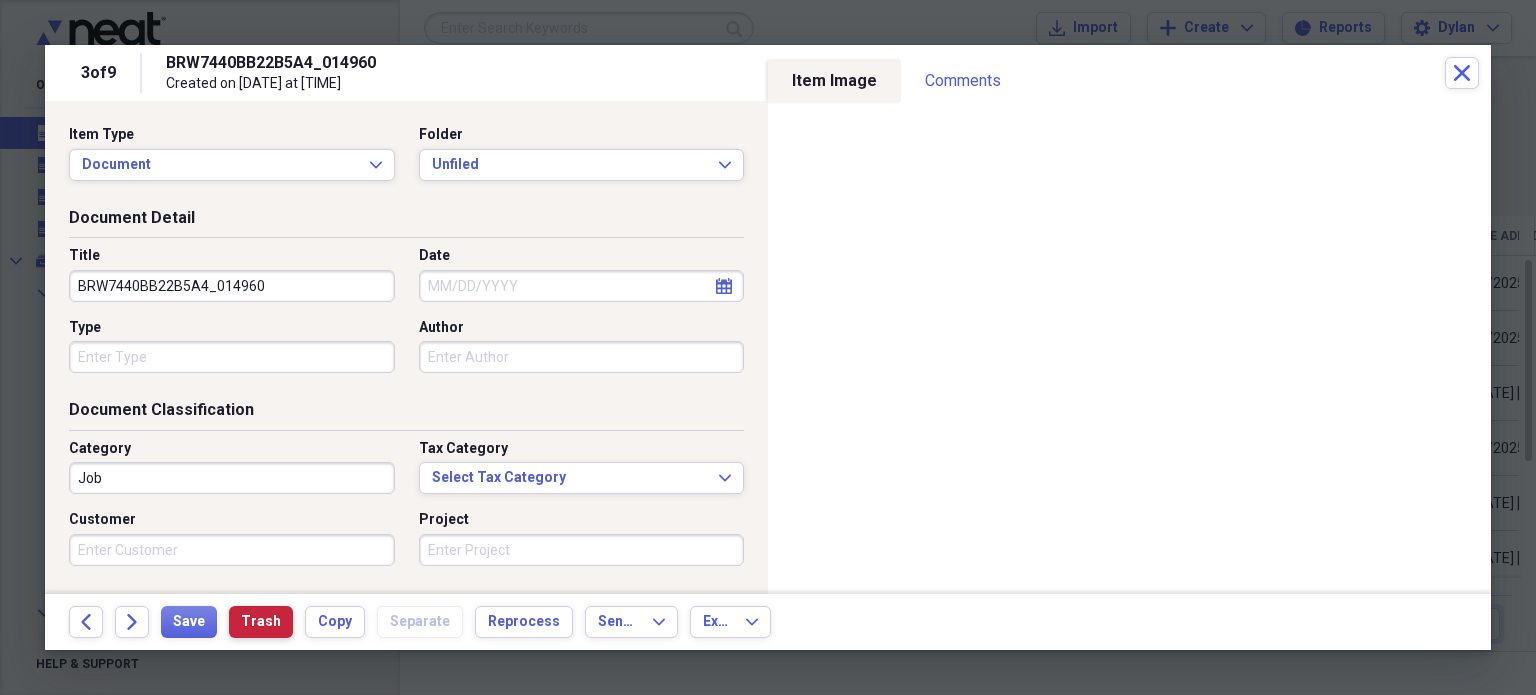 click on "Trash" at bounding box center (261, 622) 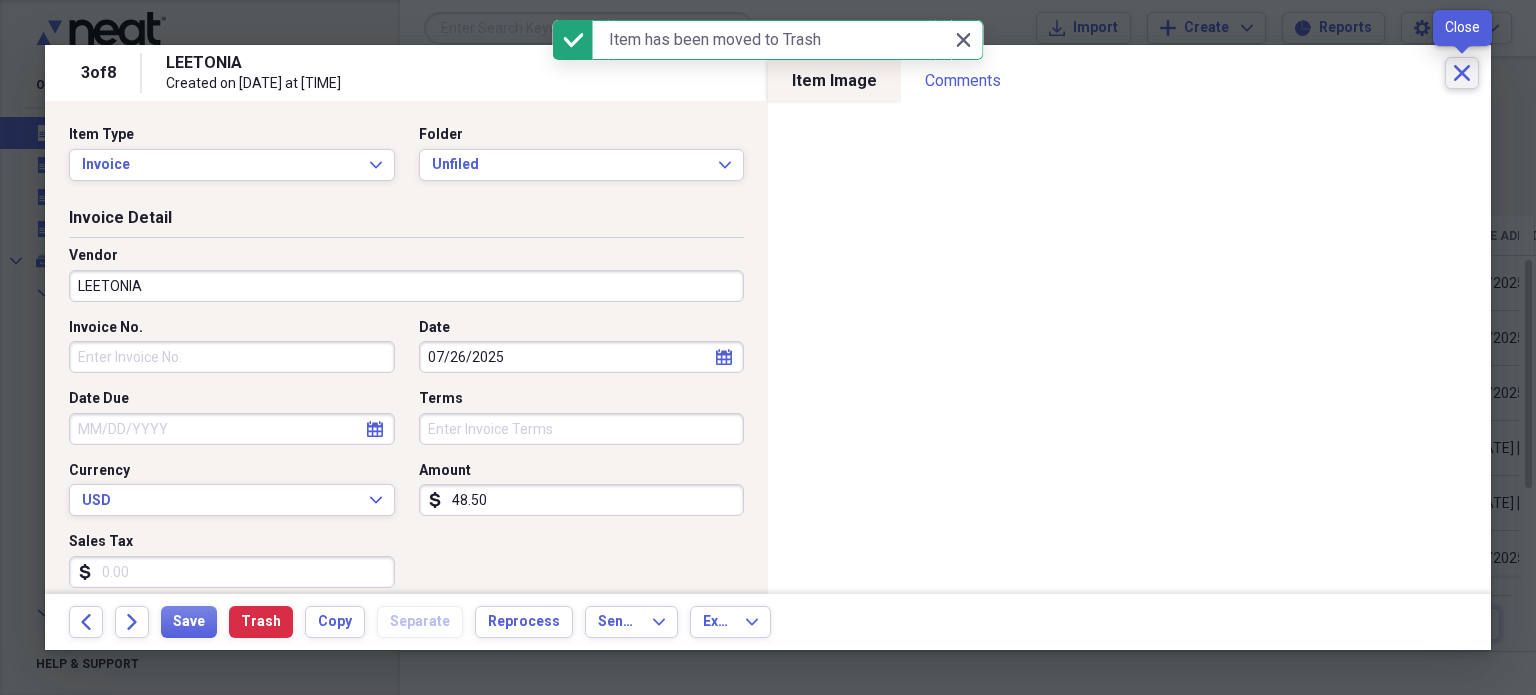 click on "Close" at bounding box center [1462, 73] 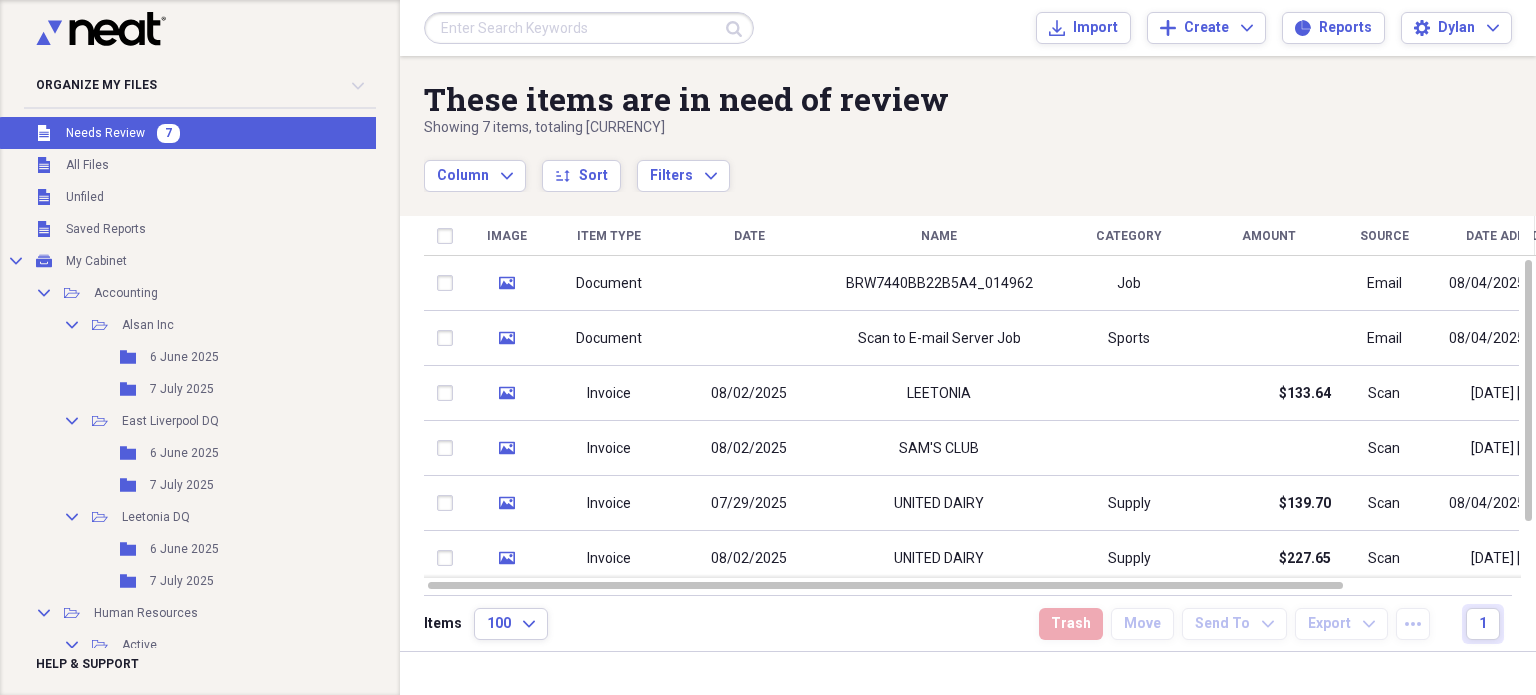 click at bounding box center [749, 283] 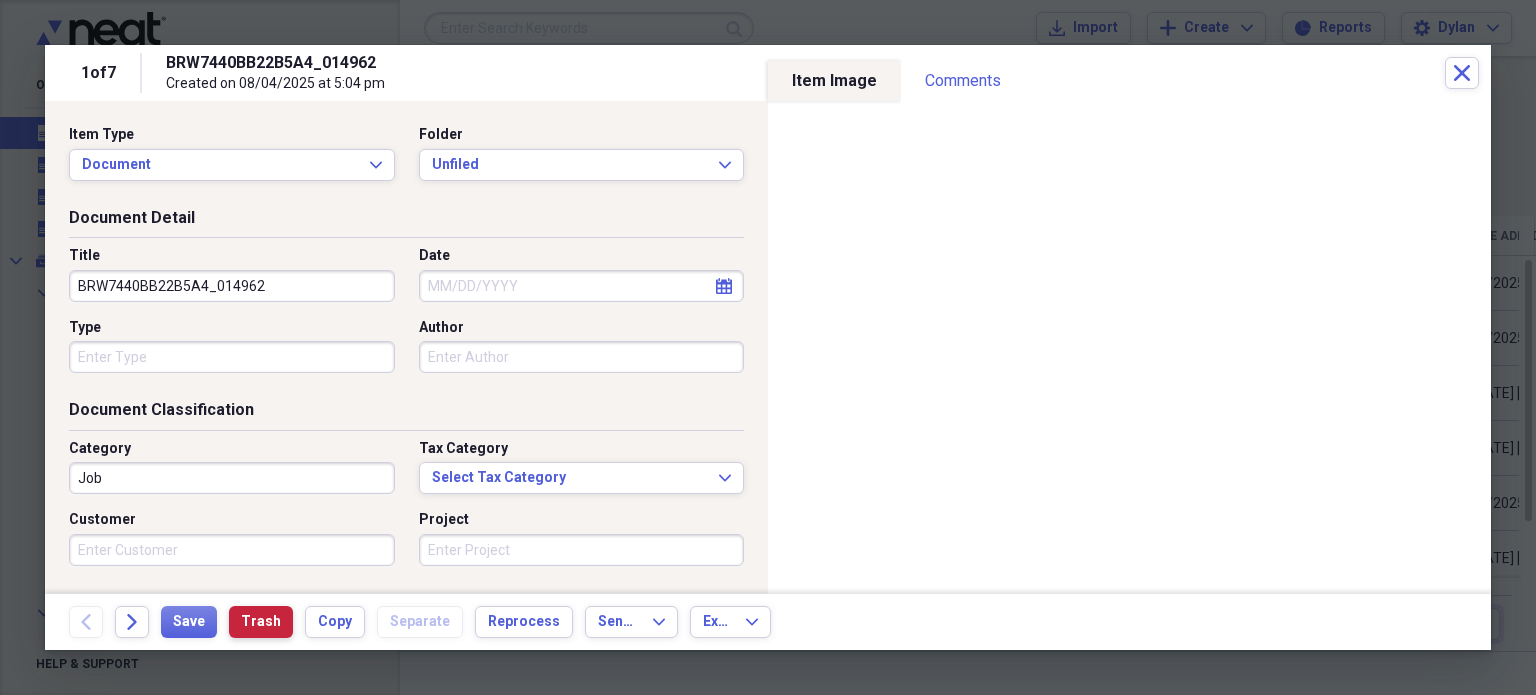 click on "Trash" at bounding box center (261, 622) 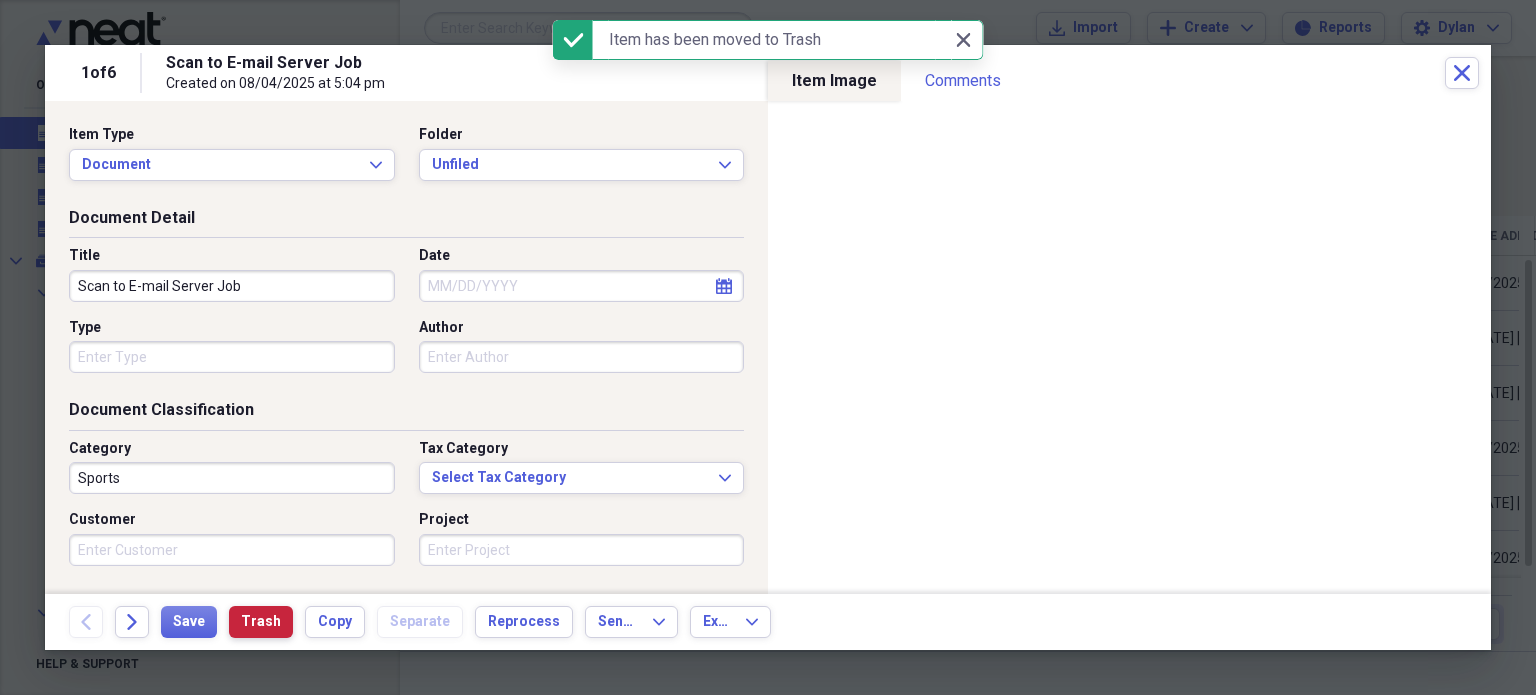 click on "Trash" at bounding box center (261, 622) 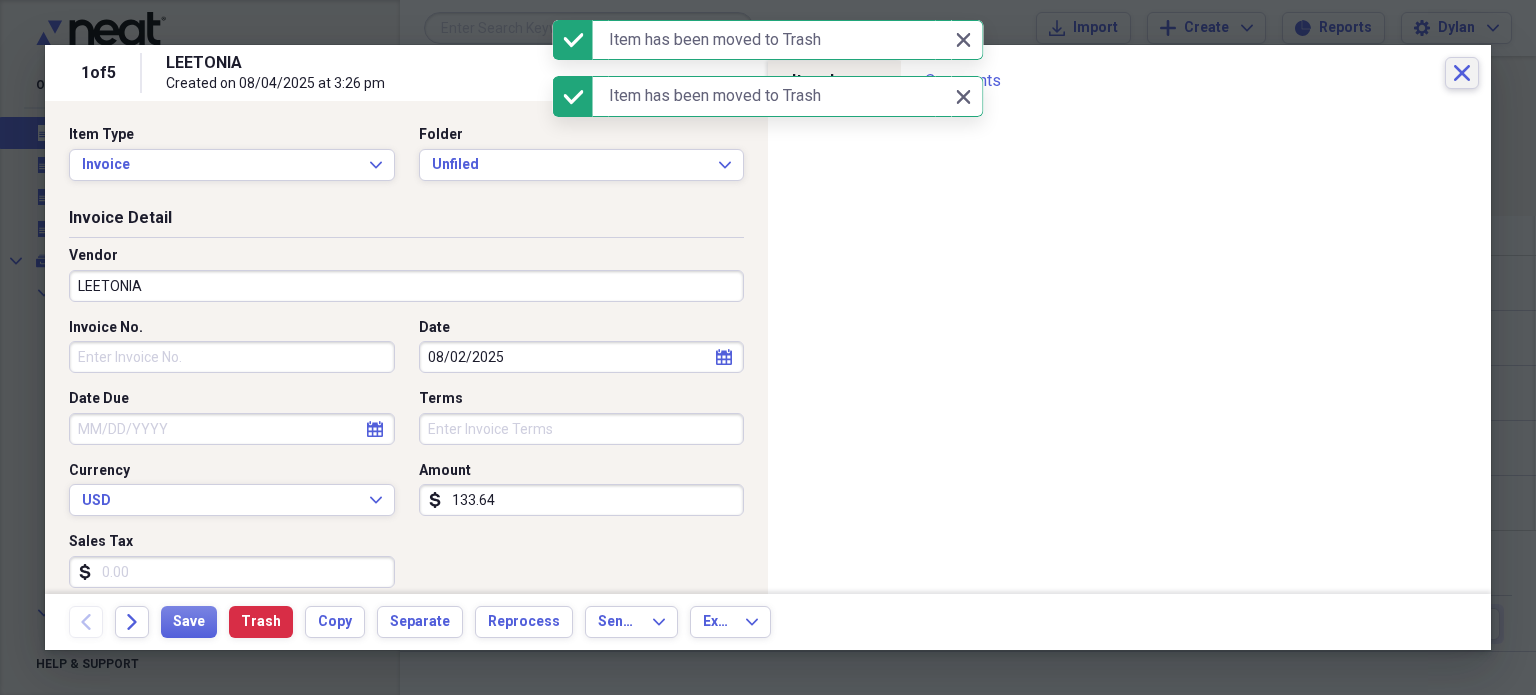 click 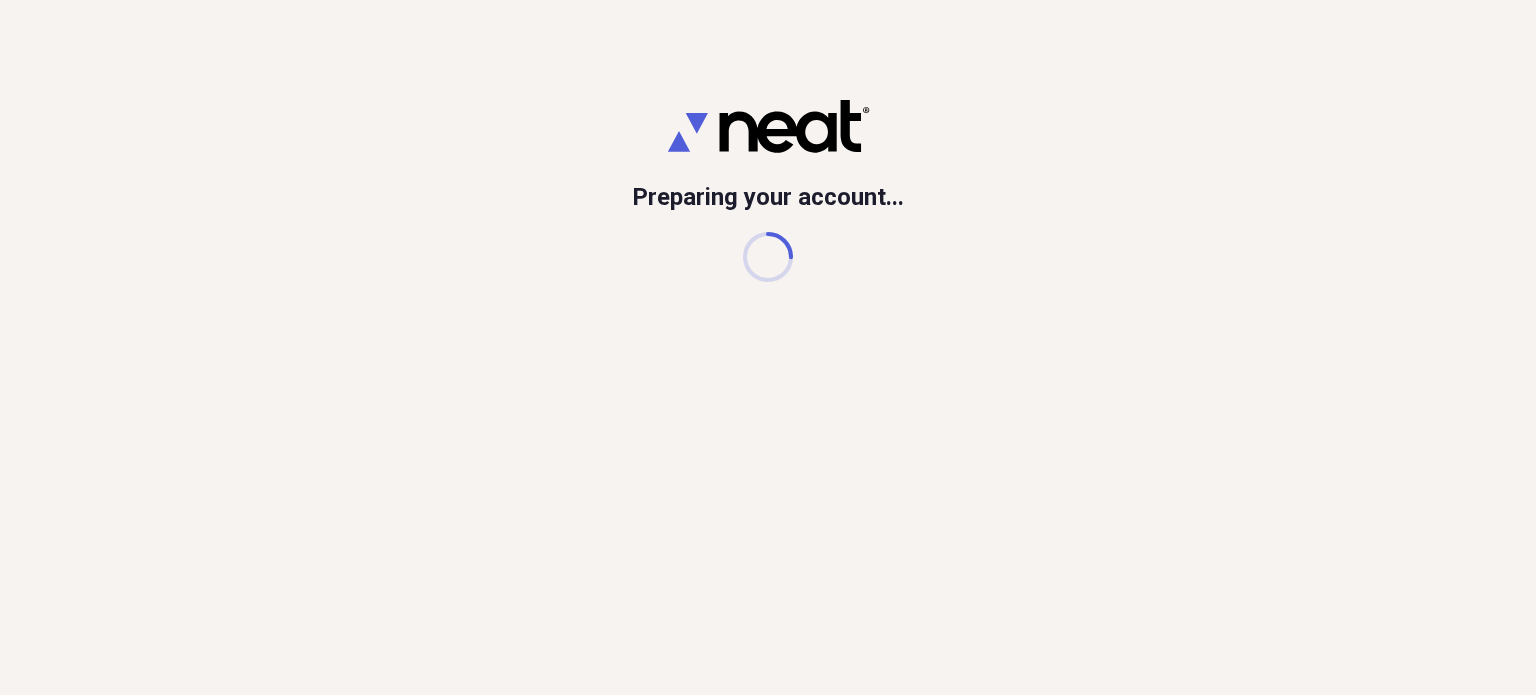 scroll, scrollTop: 0, scrollLeft: 0, axis: both 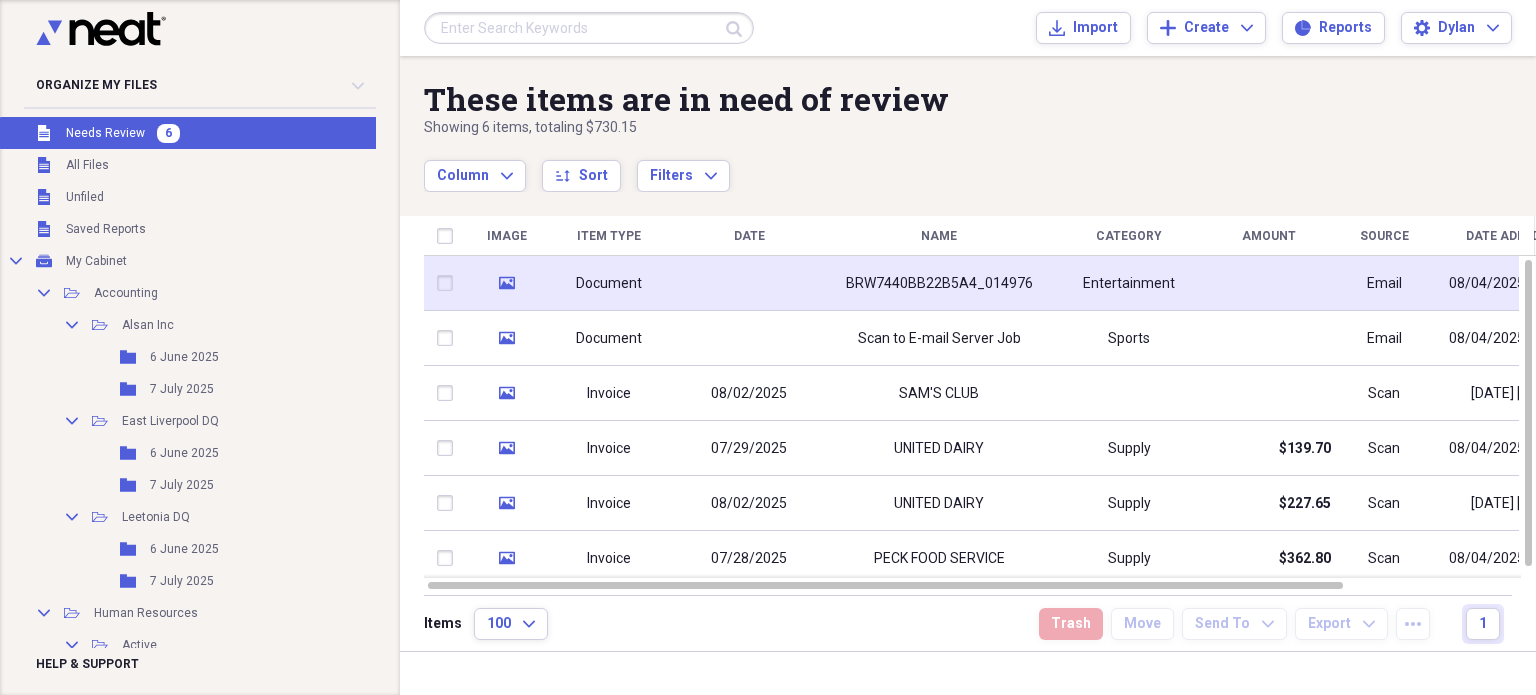 click at bounding box center [749, 283] 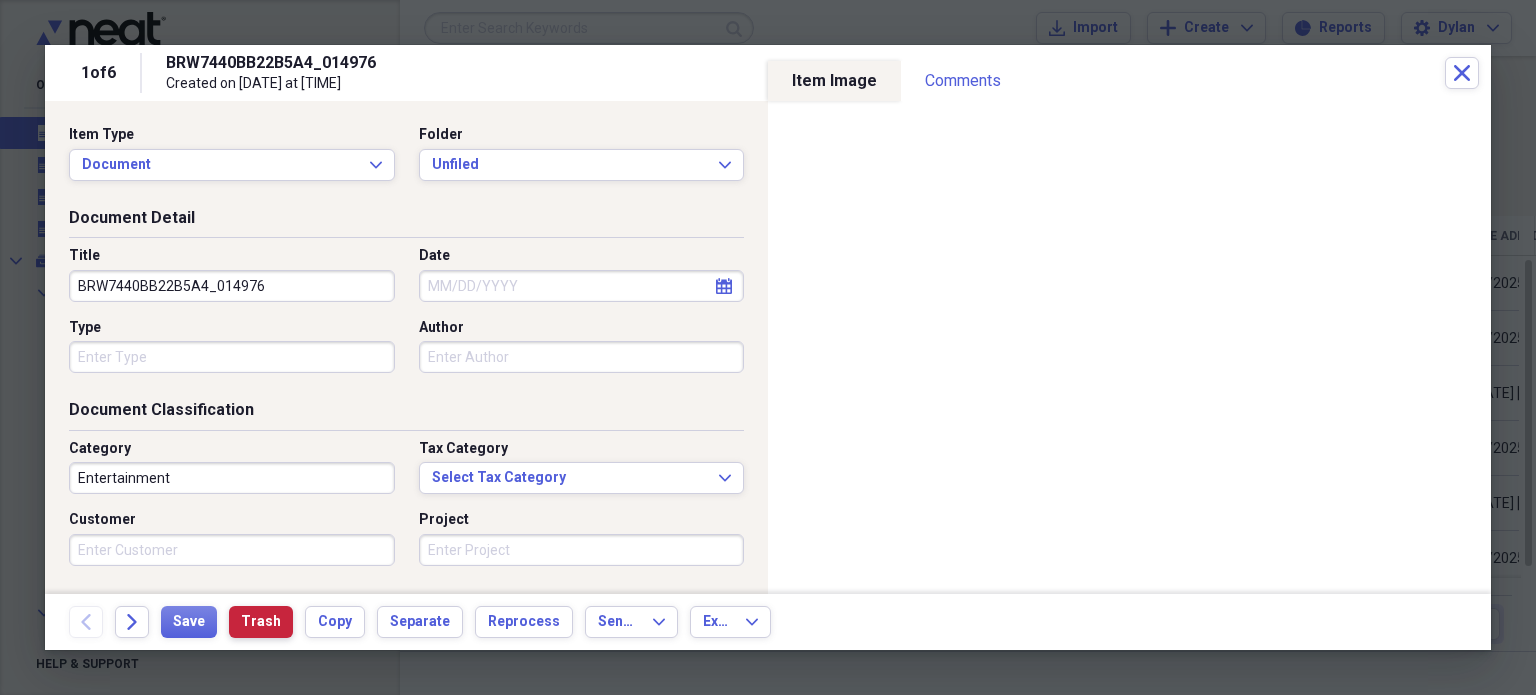 click on "Trash" at bounding box center [261, 622] 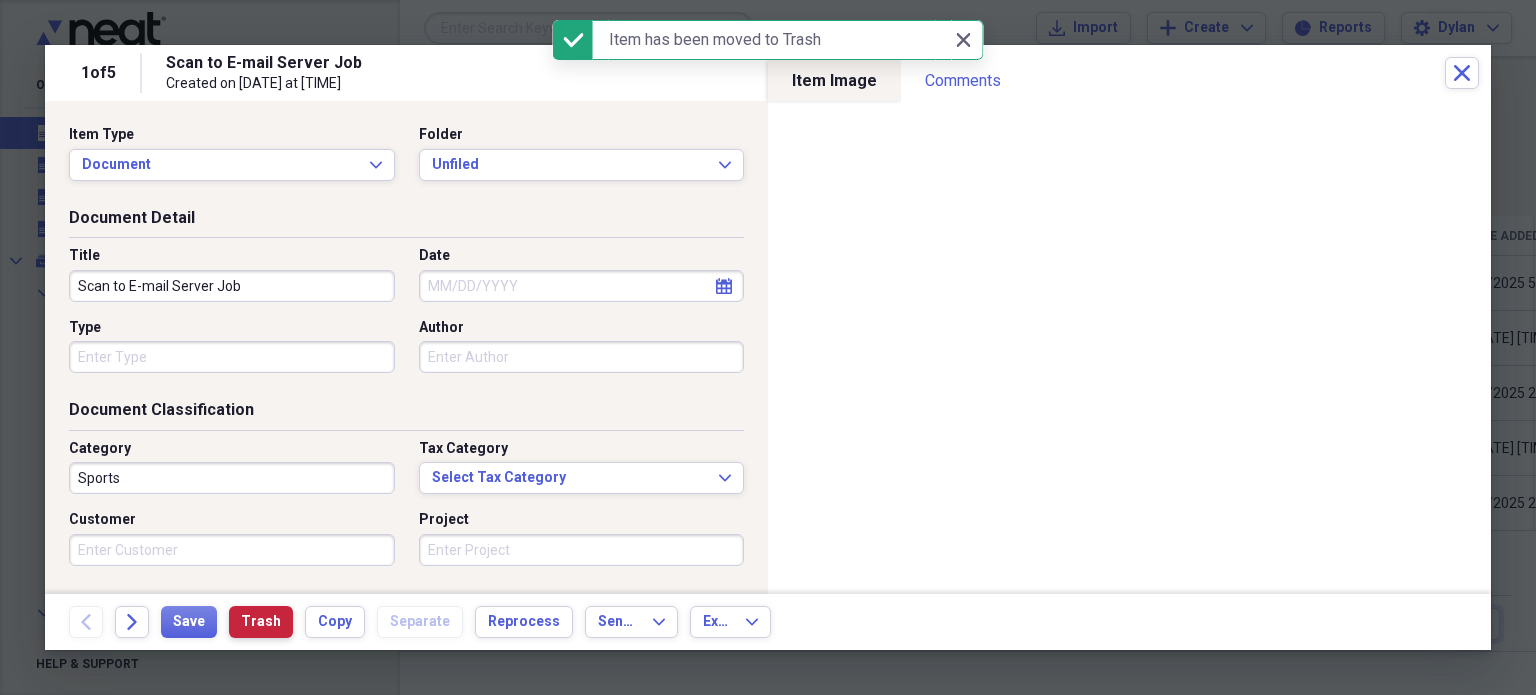 click on "Trash" at bounding box center (261, 622) 